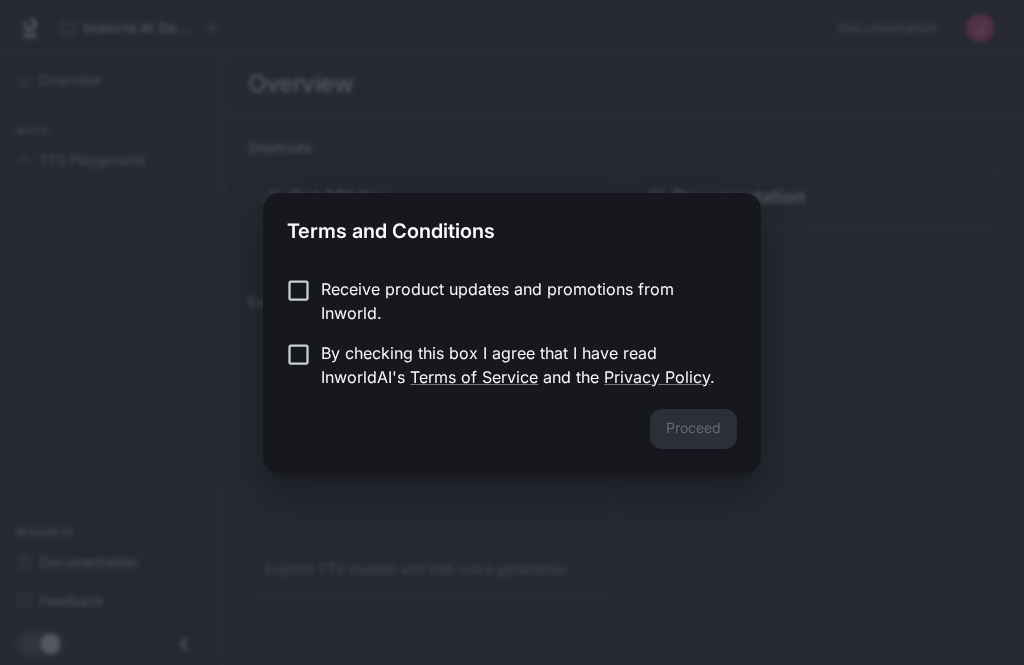 scroll, scrollTop: 0, scrollLeft: 0, axis: both 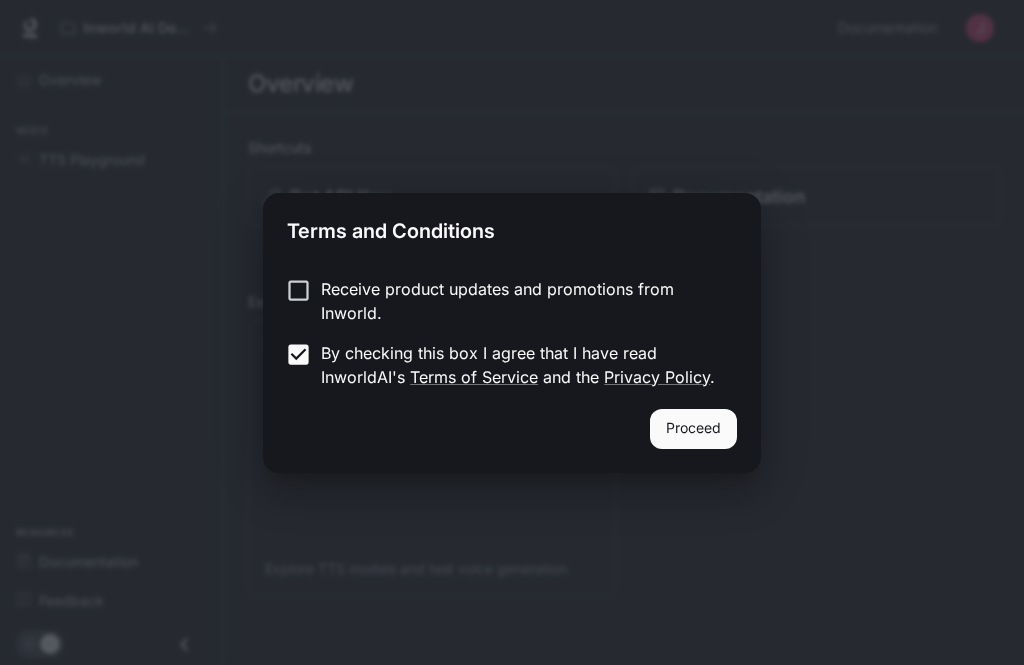 click on "Proceed" at bounding box center [693, 429] 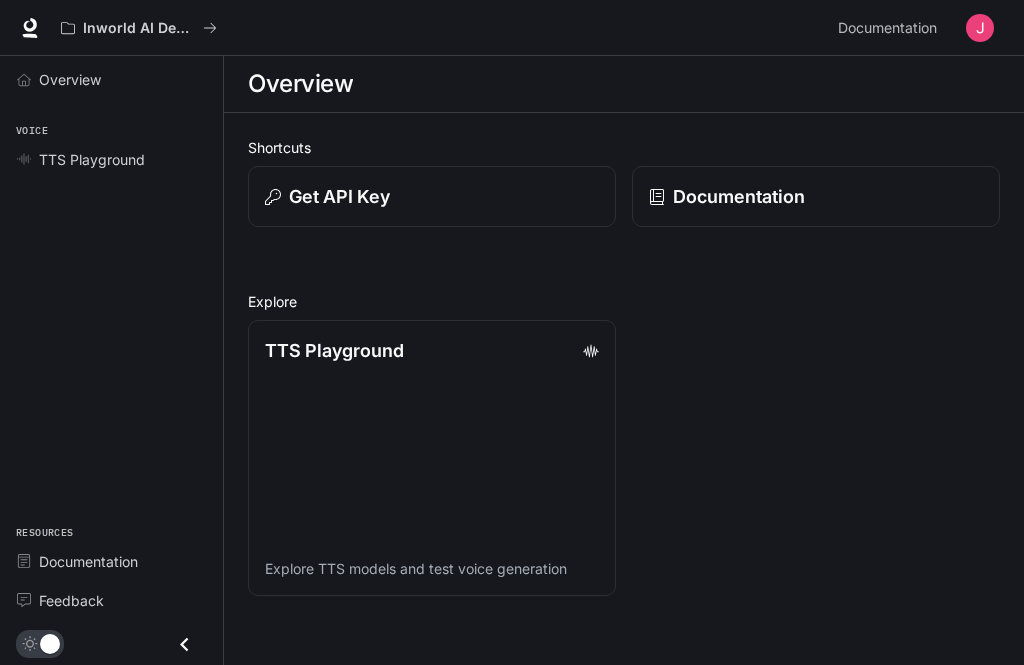 scroll, scrollTop: 64, scrollLeft: 0, axis: vertical 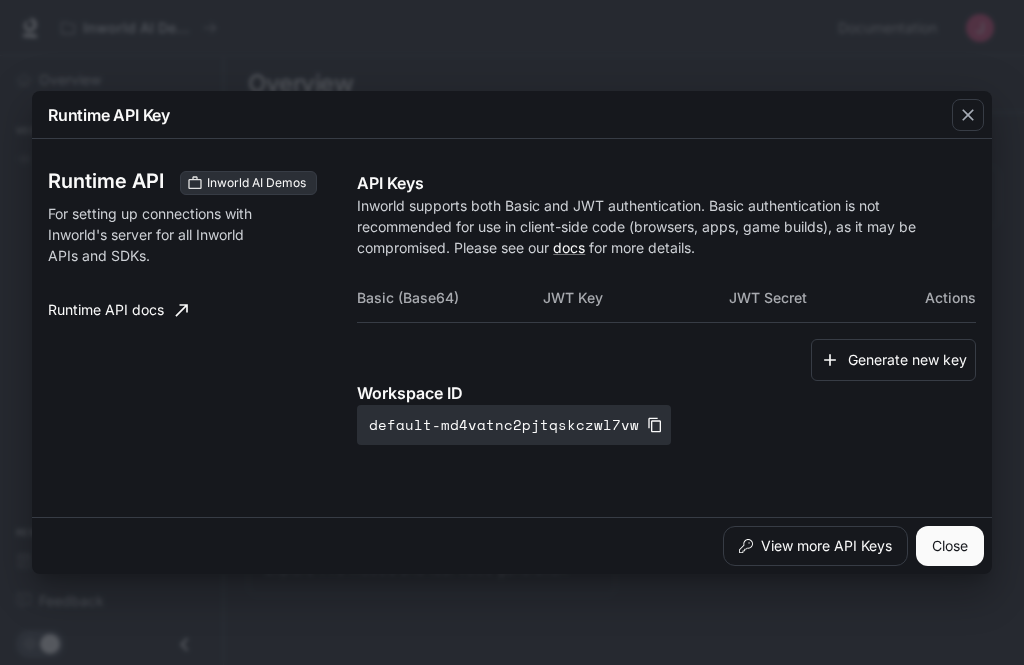 click at bounding box center [968, 115] 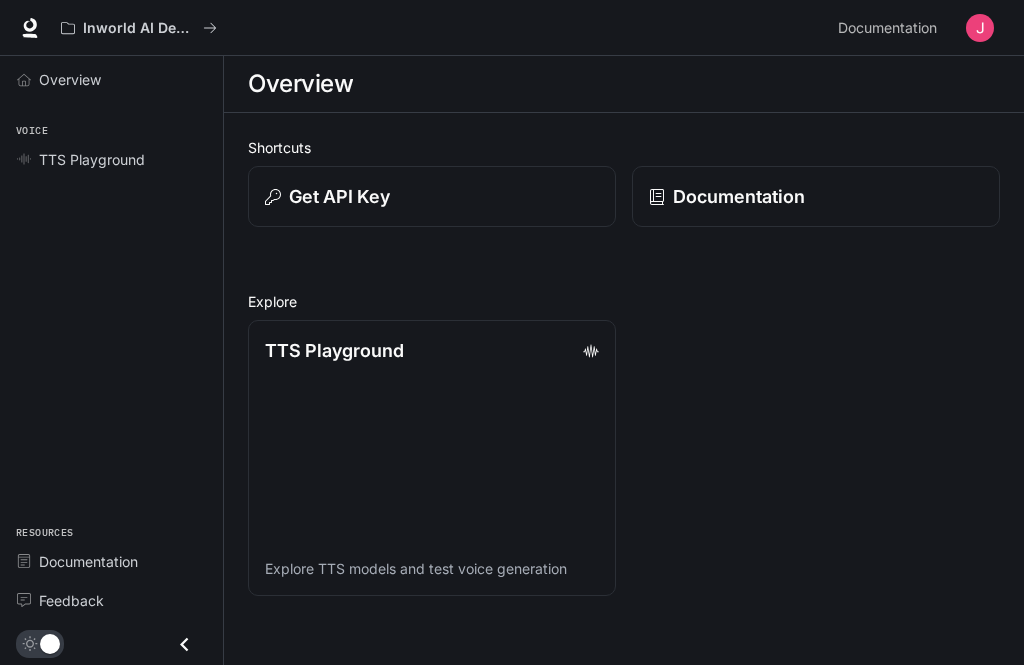 click on "TTS Playground Explore TTS models and test voice generation" at bounding box center [432, 458] 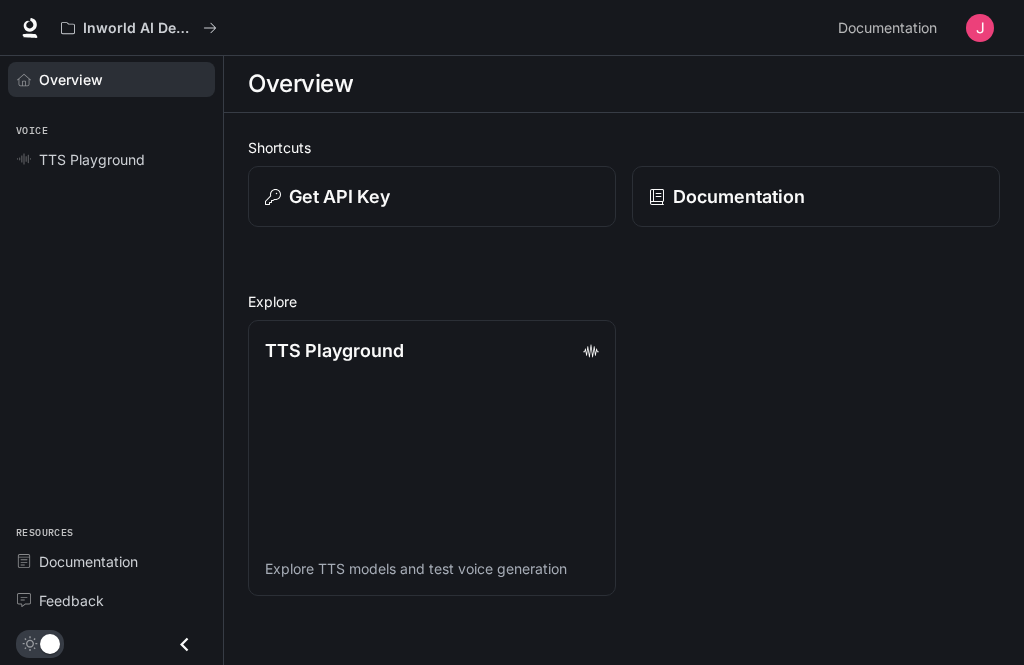 click on "Overview" at bounding box center (71, 79) 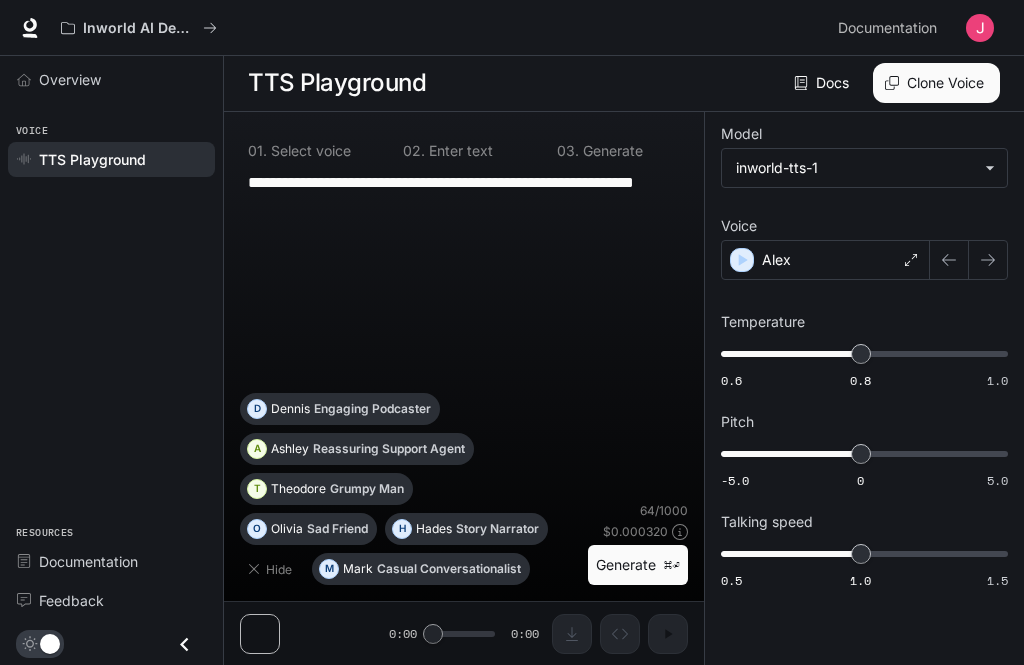 click on "Overview" at bounding box center (70, 79) 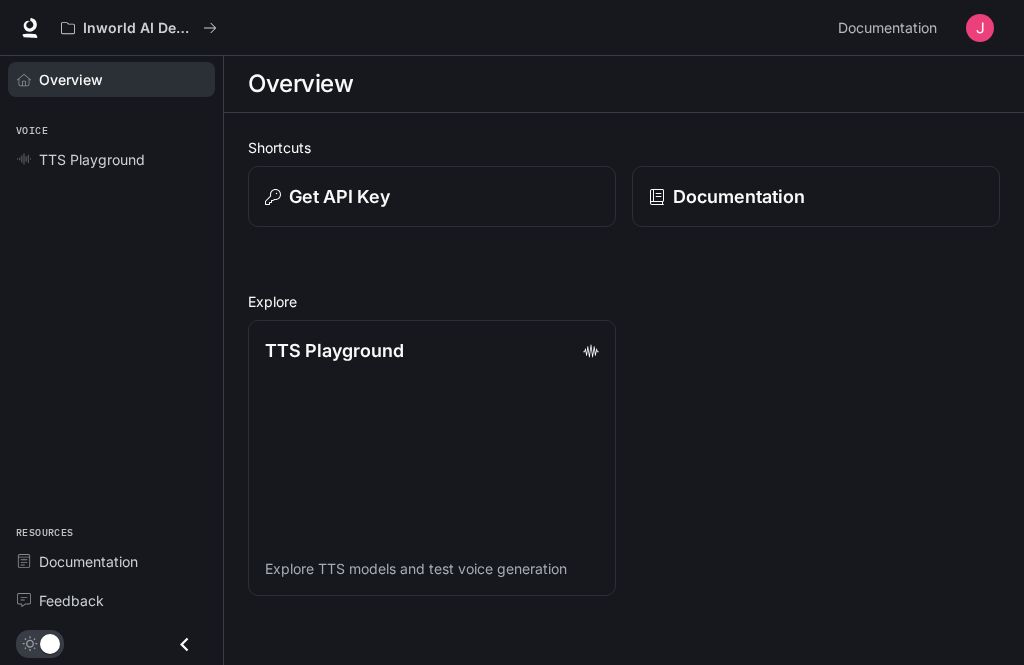 click on "Inworld AI Demos Documentation Documentation" at bounding box center (512, 28) 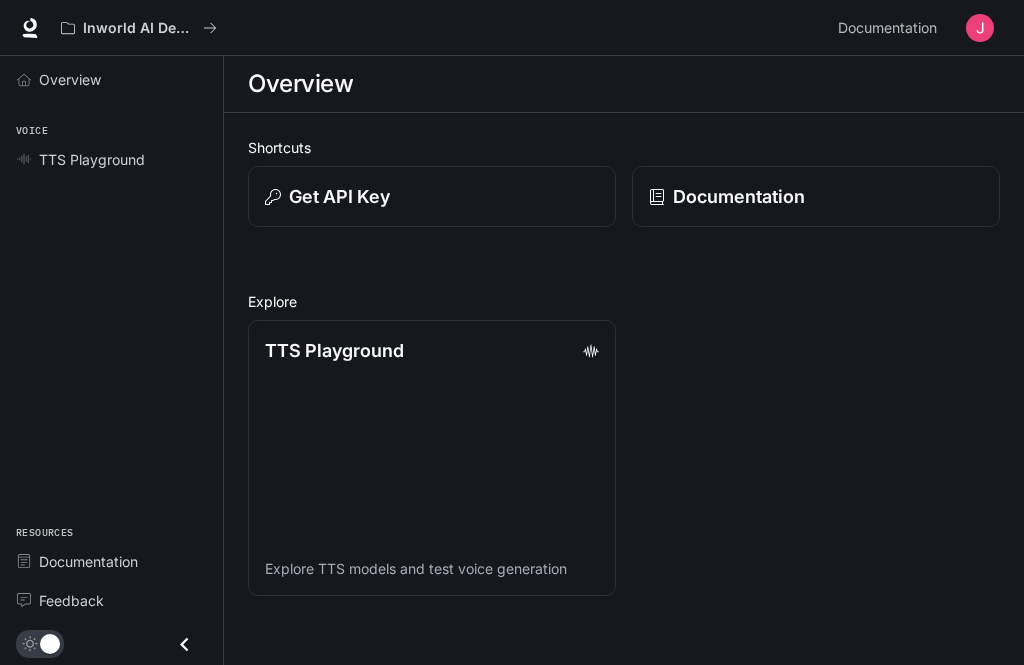 scroll, scrollTop: 0, scrollLeft: 0, axis: both 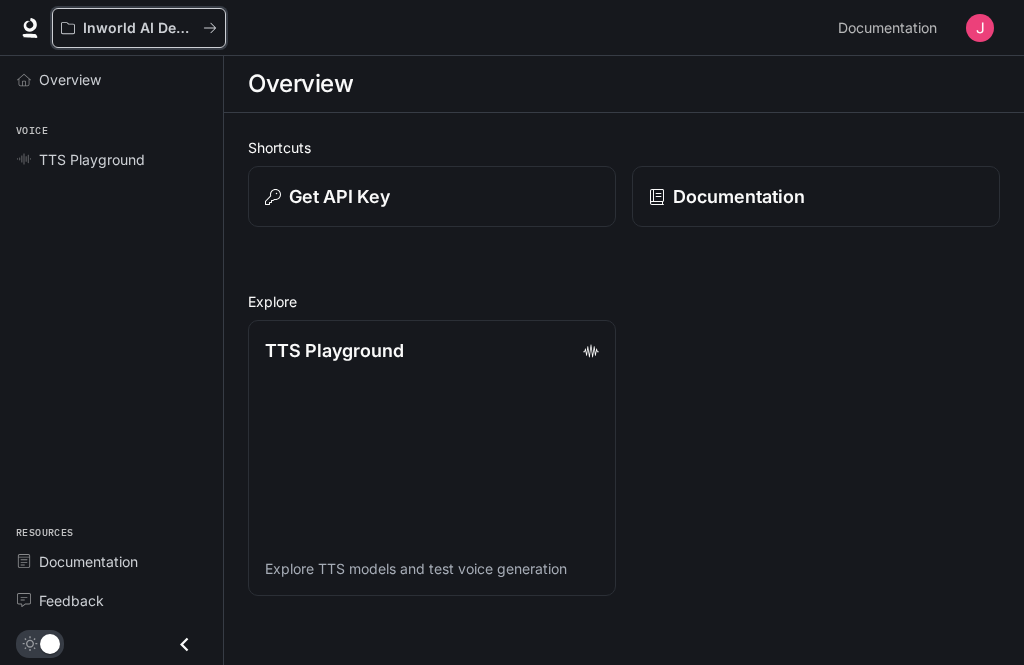 click on "Inworld AI Demos" at bounding box center [139, 28] 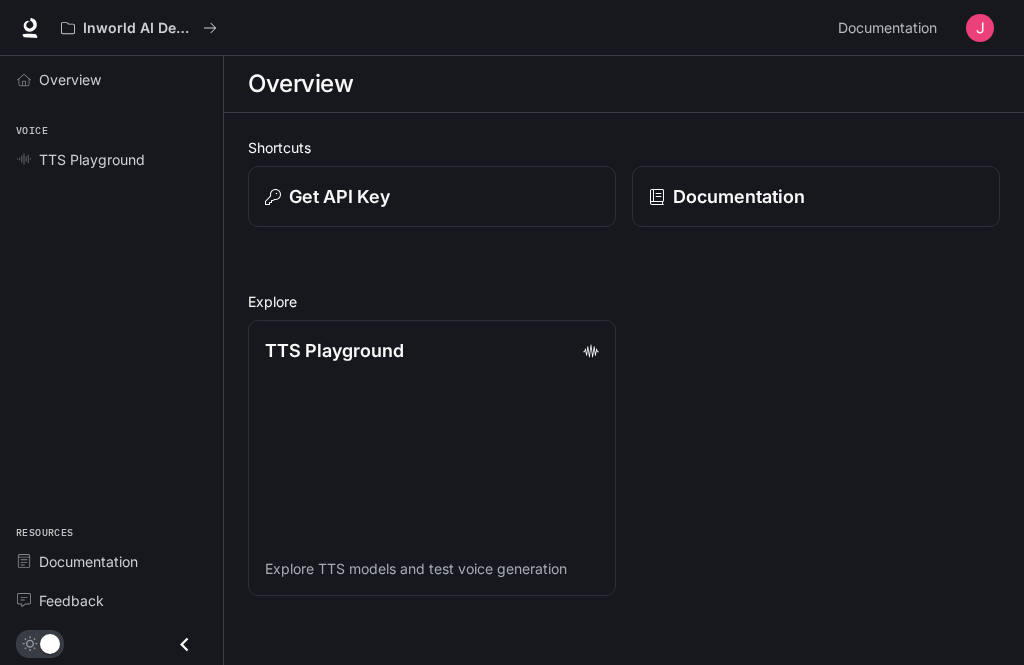 scroll, scrollTop: 0, scrollLeft: 0, axis: both 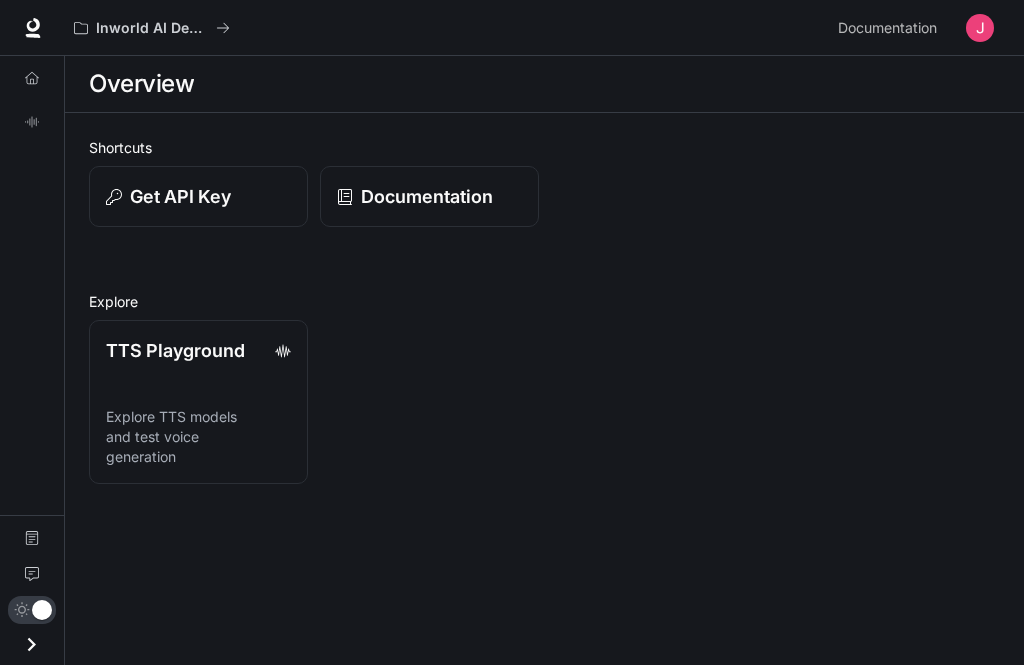 click at bounding box center [31, 644] 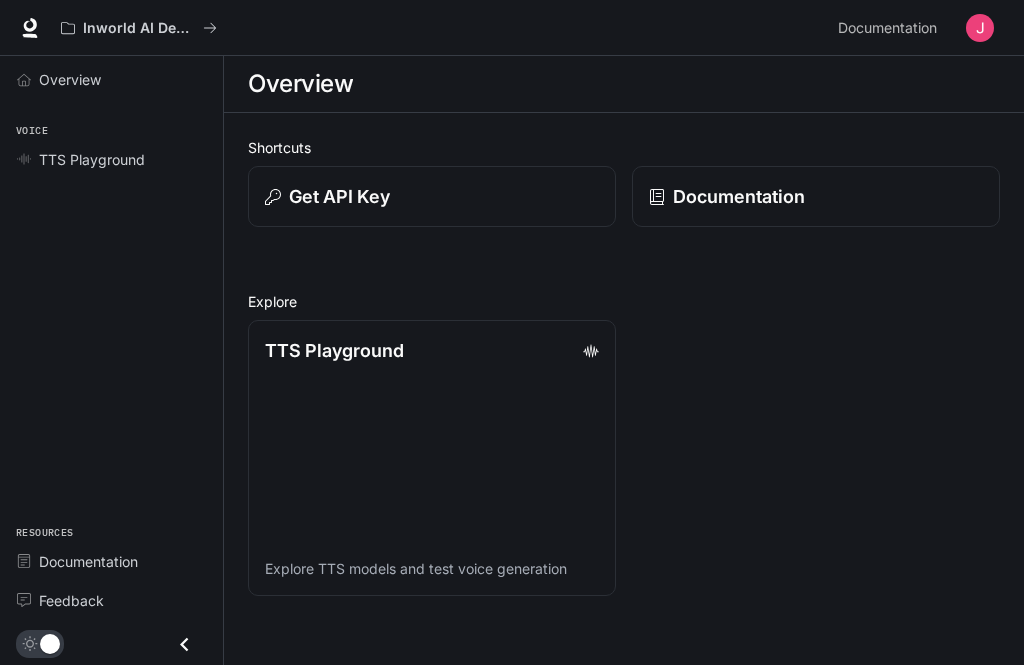 click on "Inworld AI Demos Documentation Documentation" at bounding box center [512, 28] 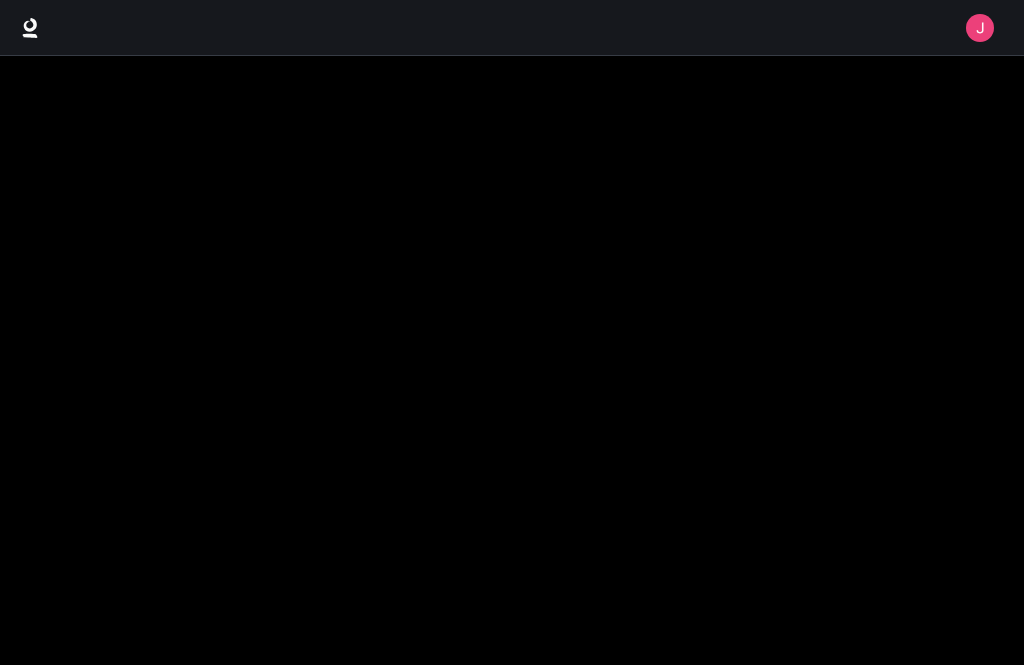 click at bounding box center (512, 360) 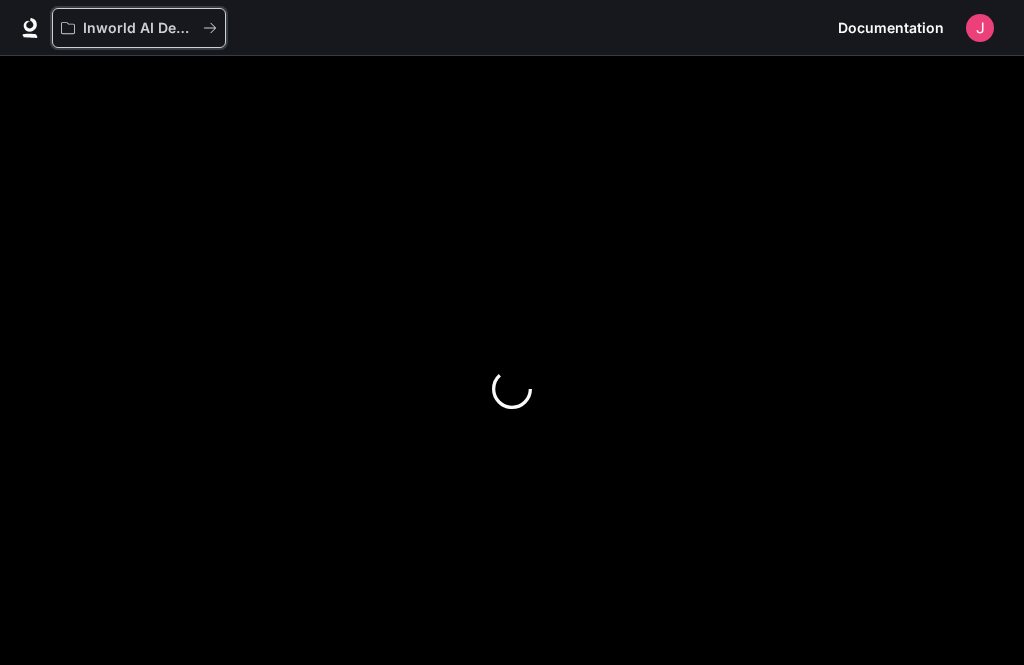 click on "Inworld AI Demos" at bounding box center [139, 28] 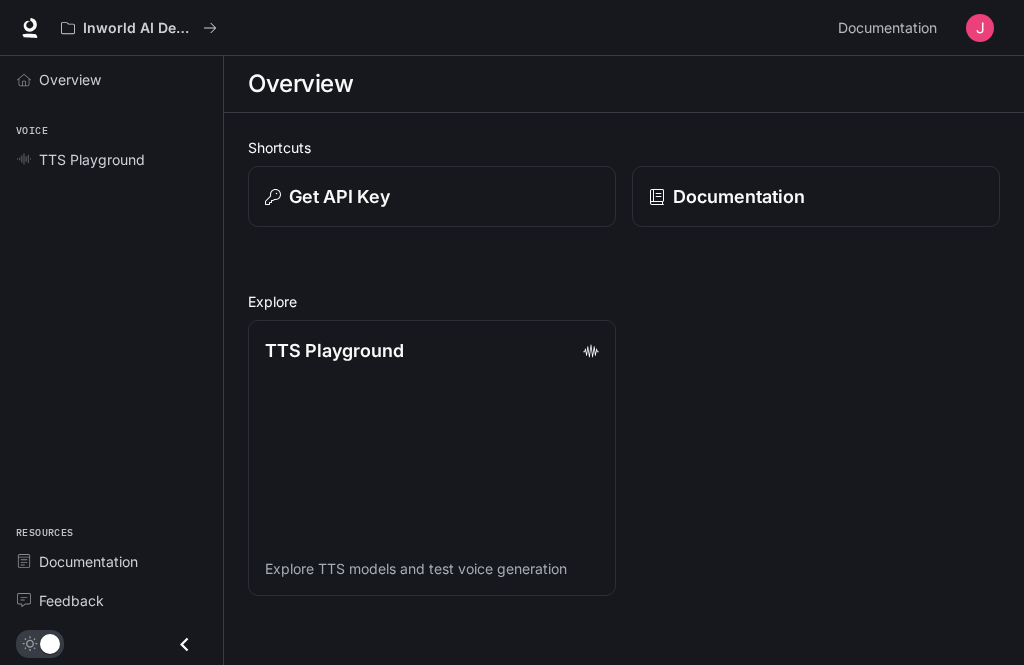 click on "Get API Key" at bounding box center [339, 196] 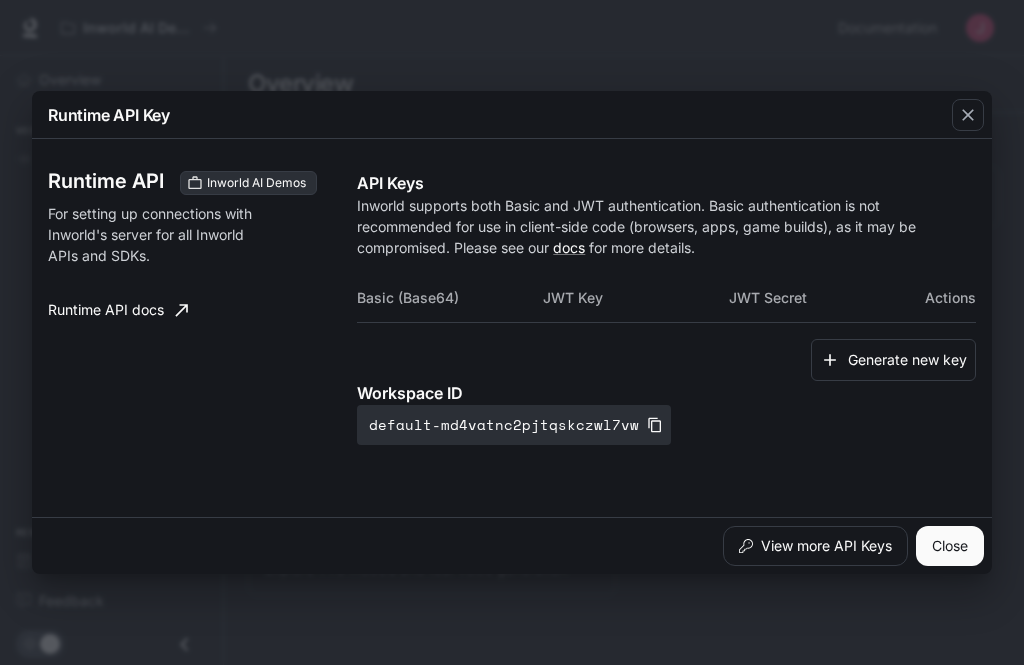 click at bounding box center (968, 115) 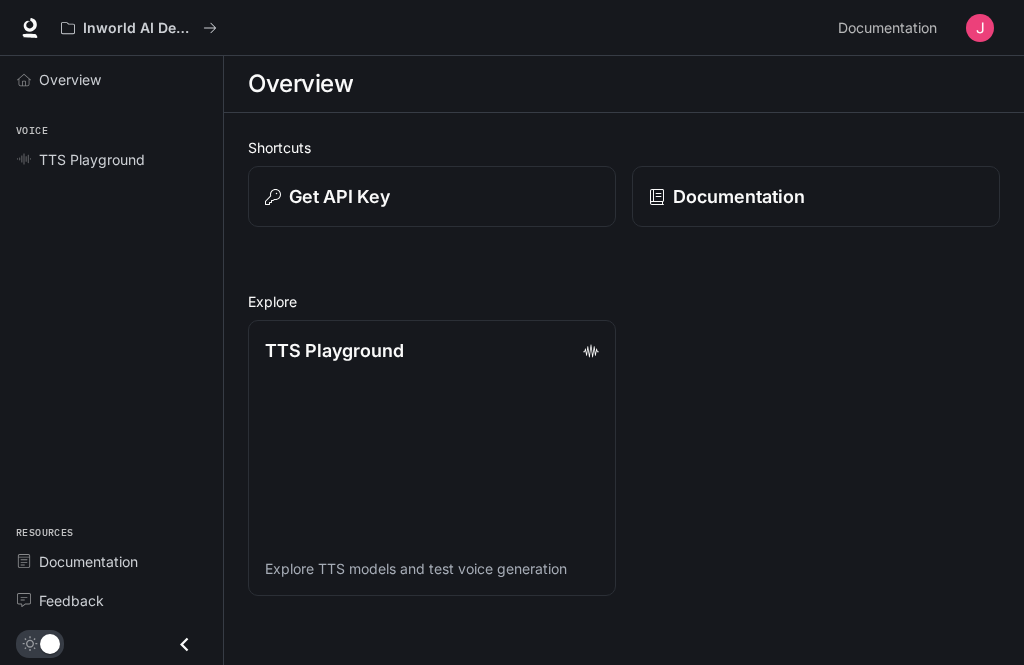 click on "Get API Key" at bounding box center (339, 196) 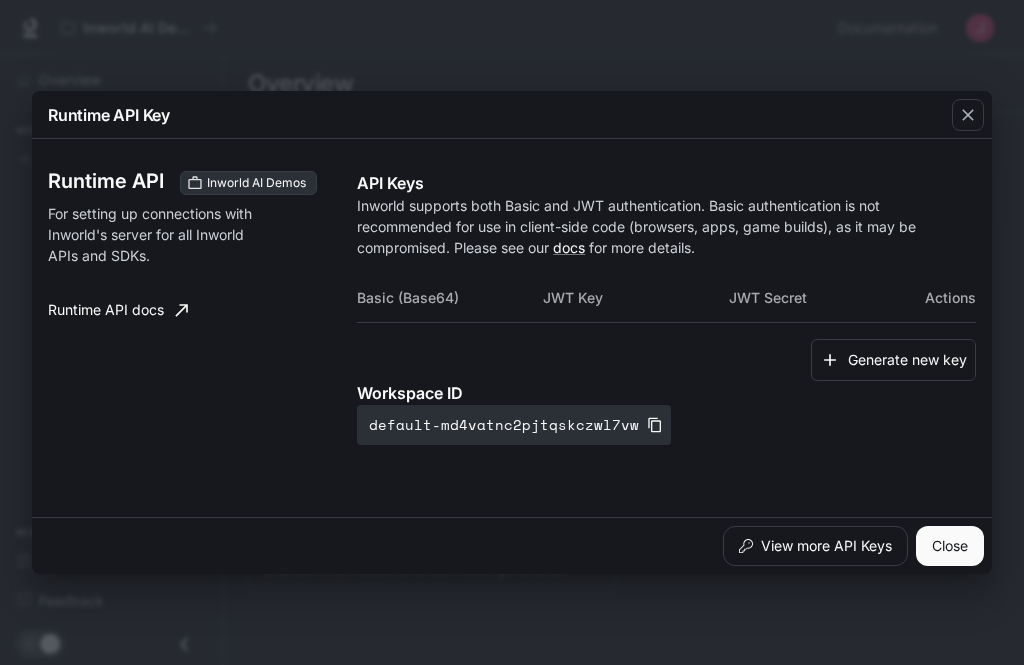 click at bounding box center [968, 115] 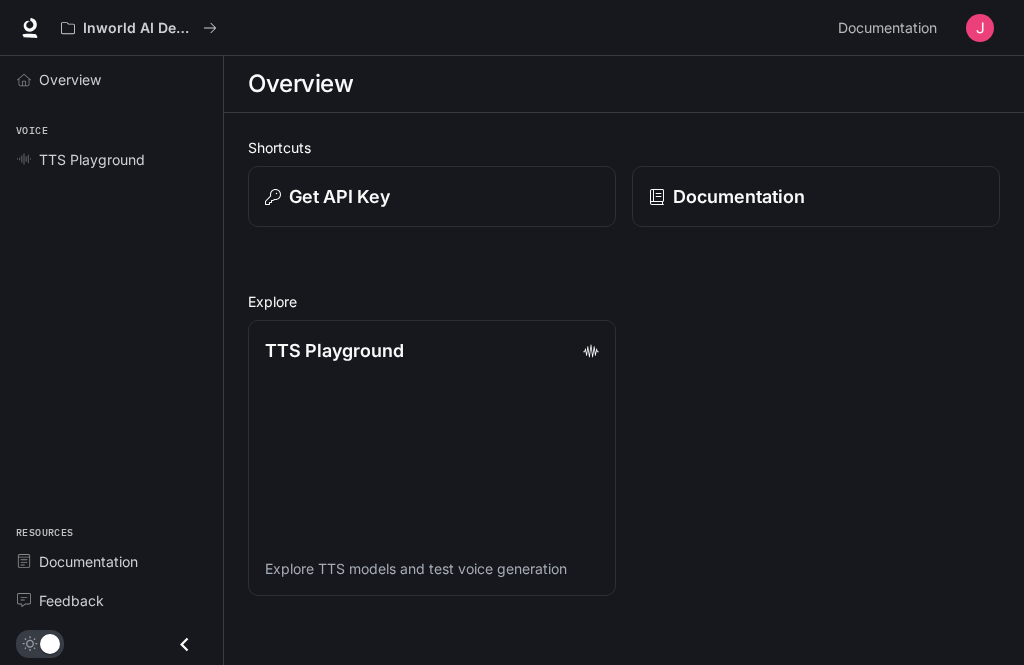 click on "TTS Playground" at bounding box center [92, 159] 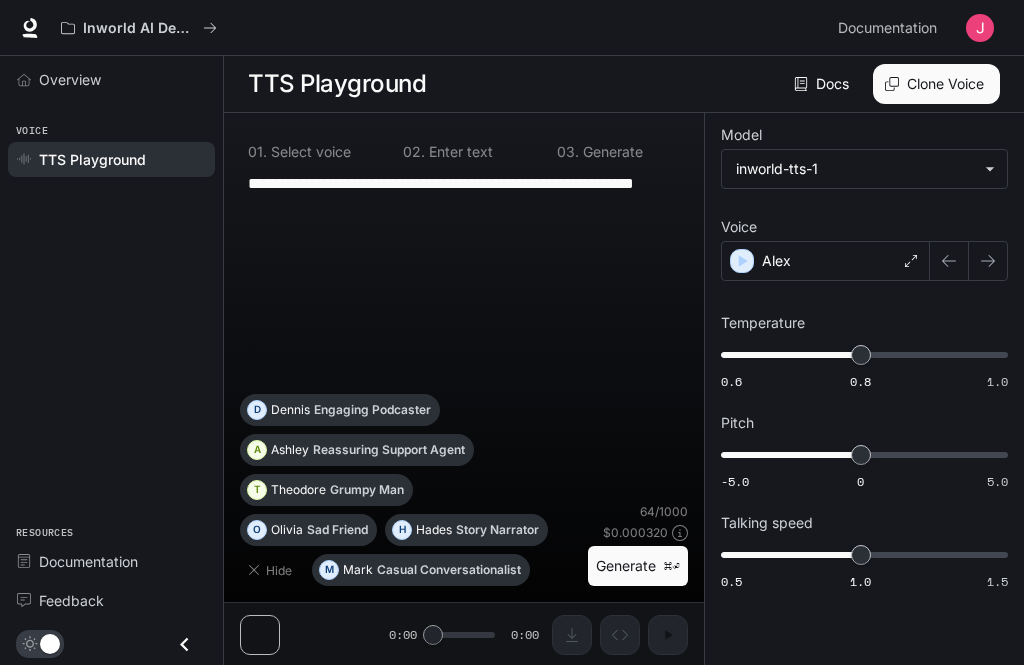 click on "Generate ⌘⏎" at bounding box center (638, 566) 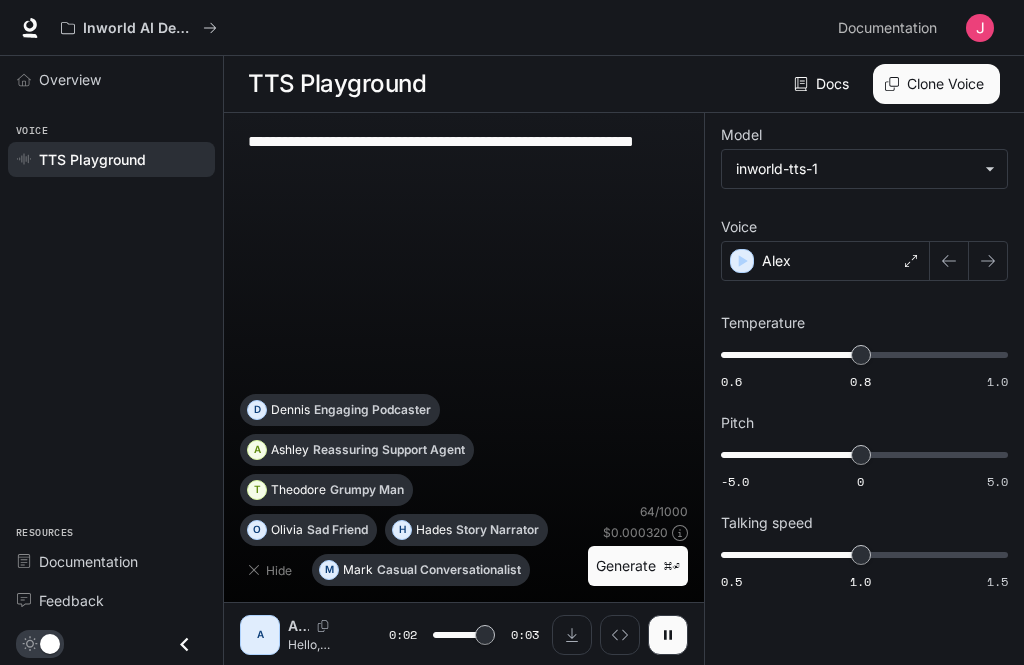 click on "Generate ⌘⏎" at bounding box center (638, 566) 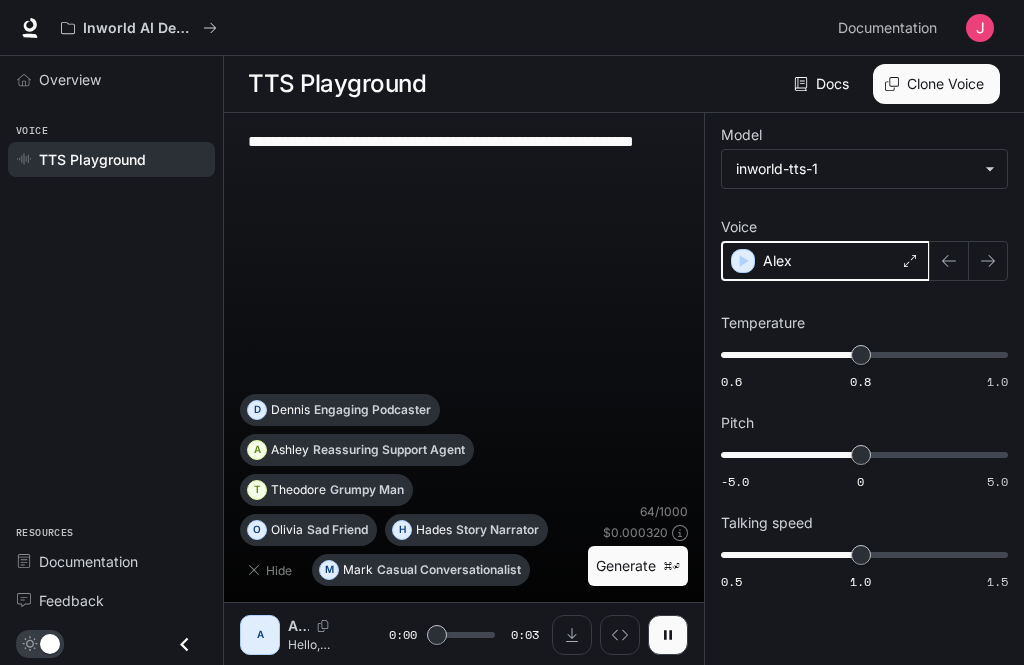 click at bounding box center (743, 261) 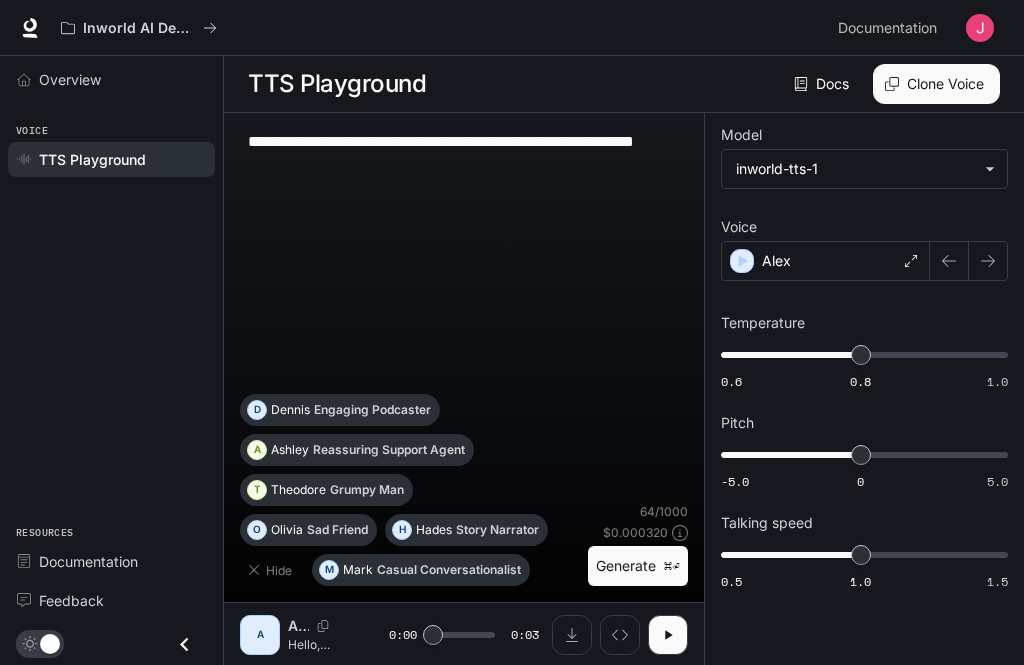 click on "Alex" at bounding box center (825, 261) 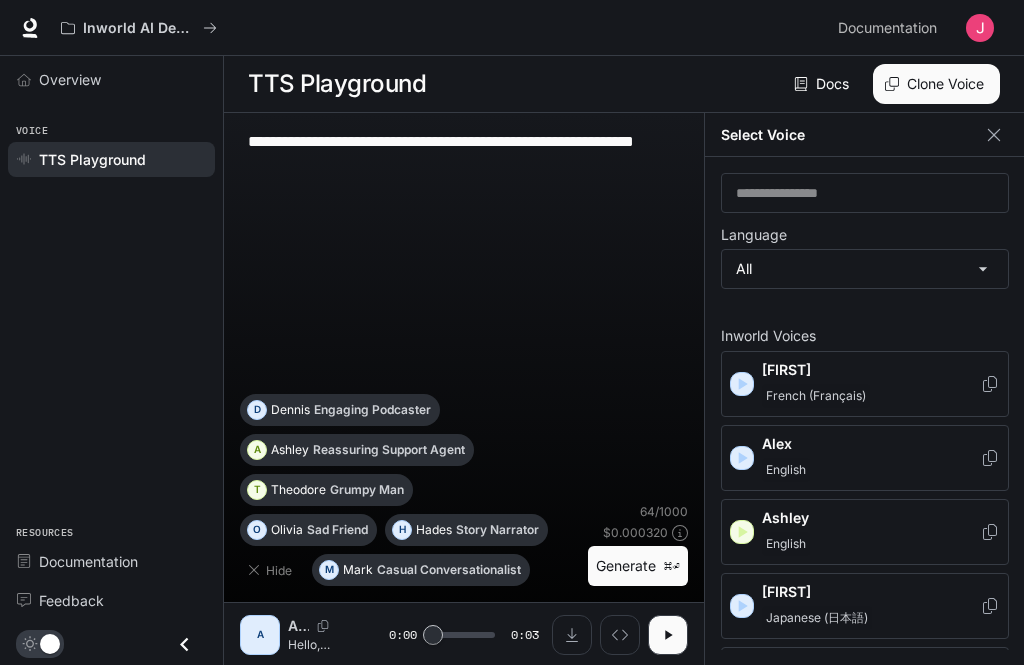 click on "**********" at bounding box center (512, 333) 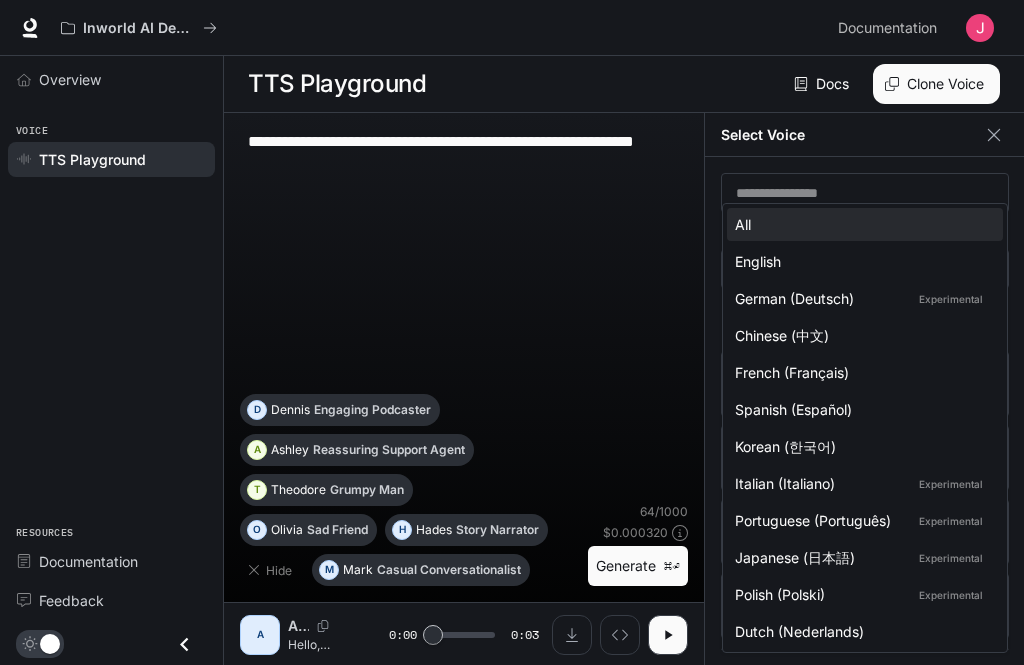 click at bounding box center [512, 332] 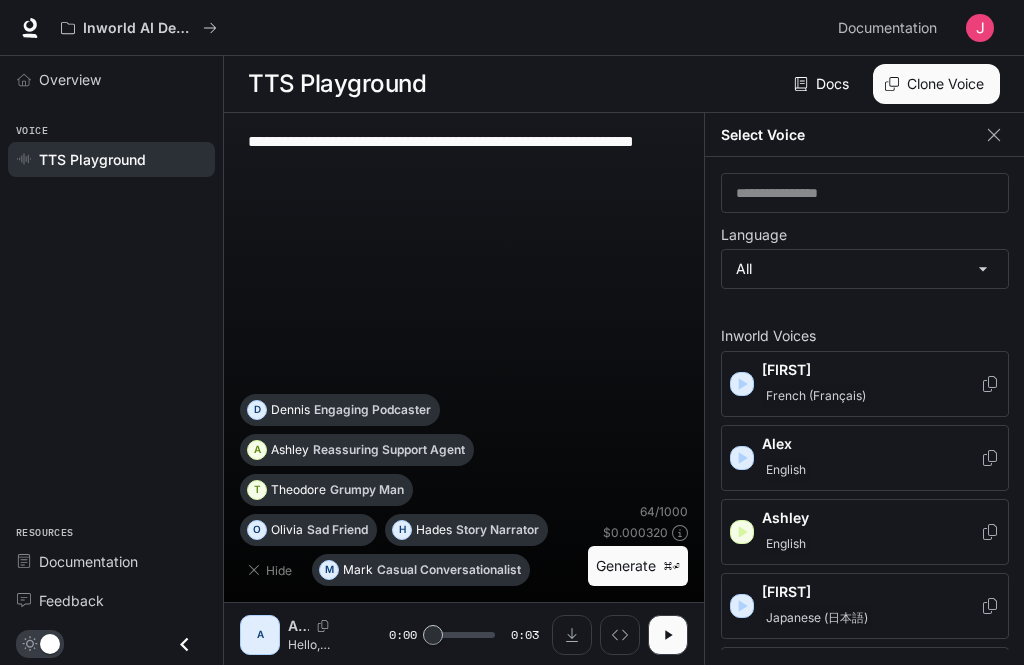 click at bounding box center (994, 135) 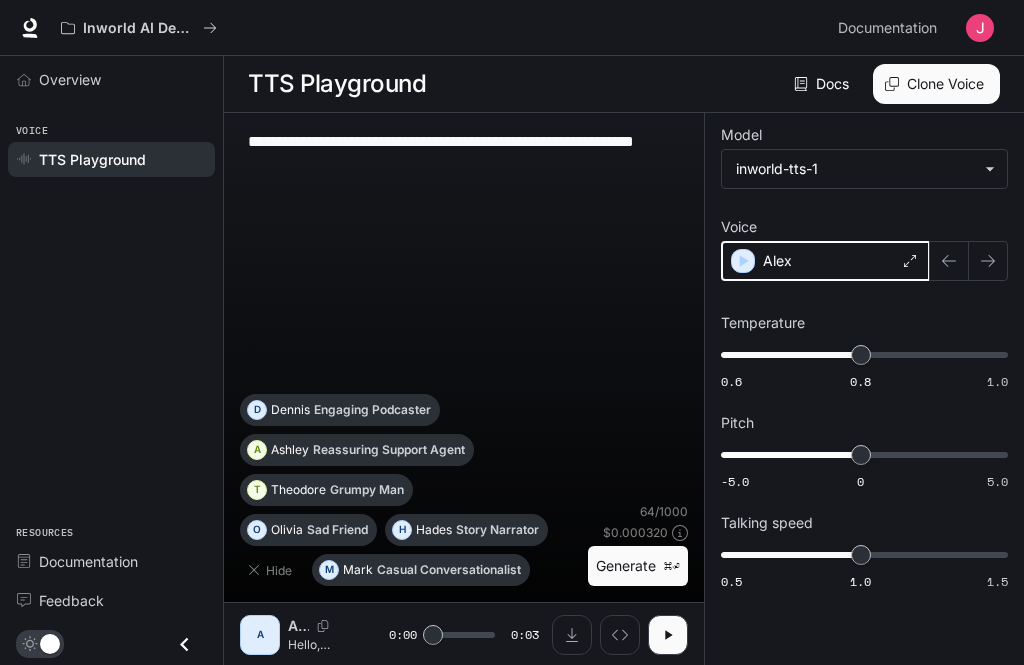 click at bounding box center (743, 261) 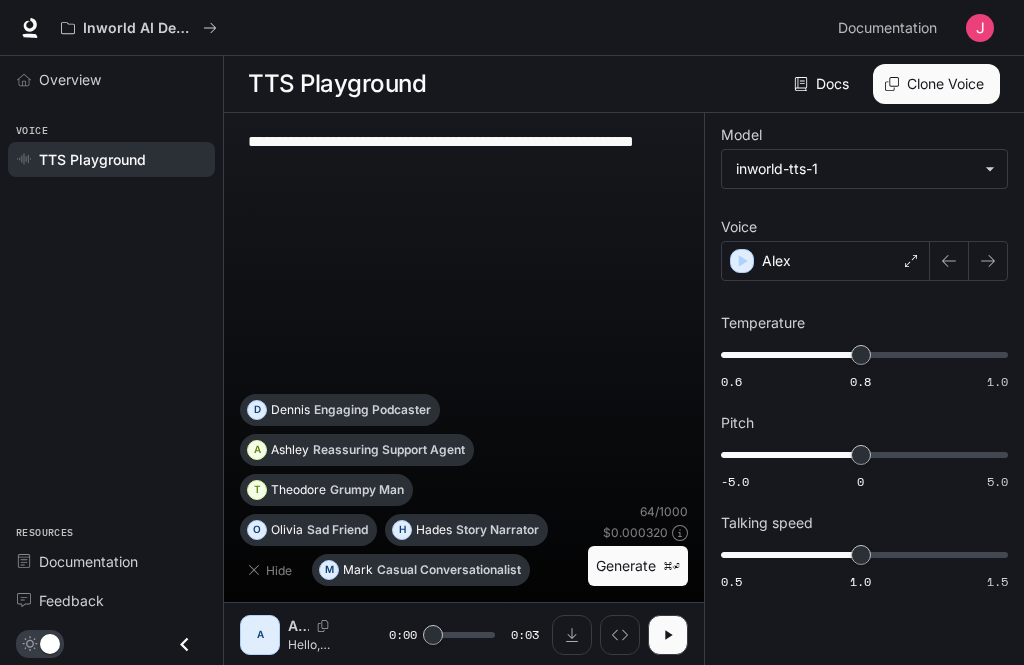 click on "⌘⏎" at bounding box center [672, 566] 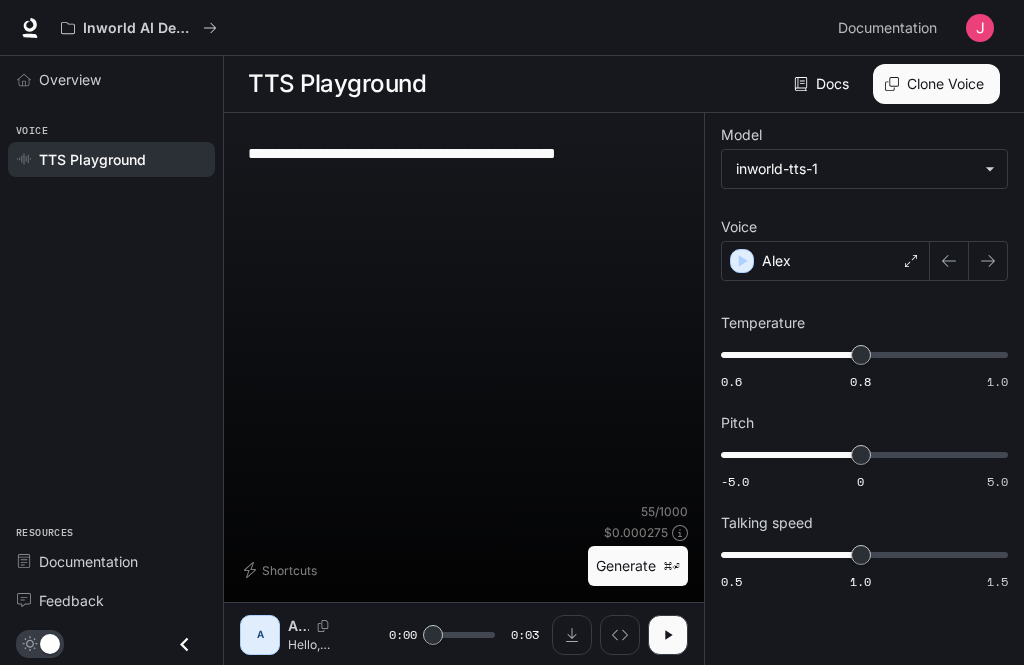 scroll, scrollTop: 0, scrollLeft: 0, axis: both 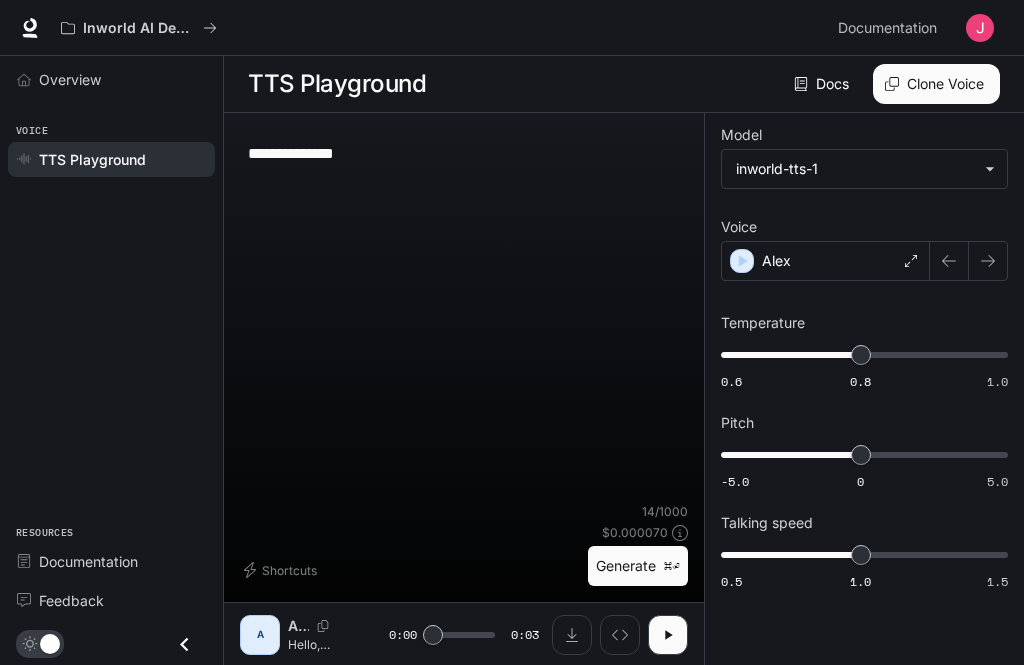 click on "⌘⏎" at bounding box center (672, 566) 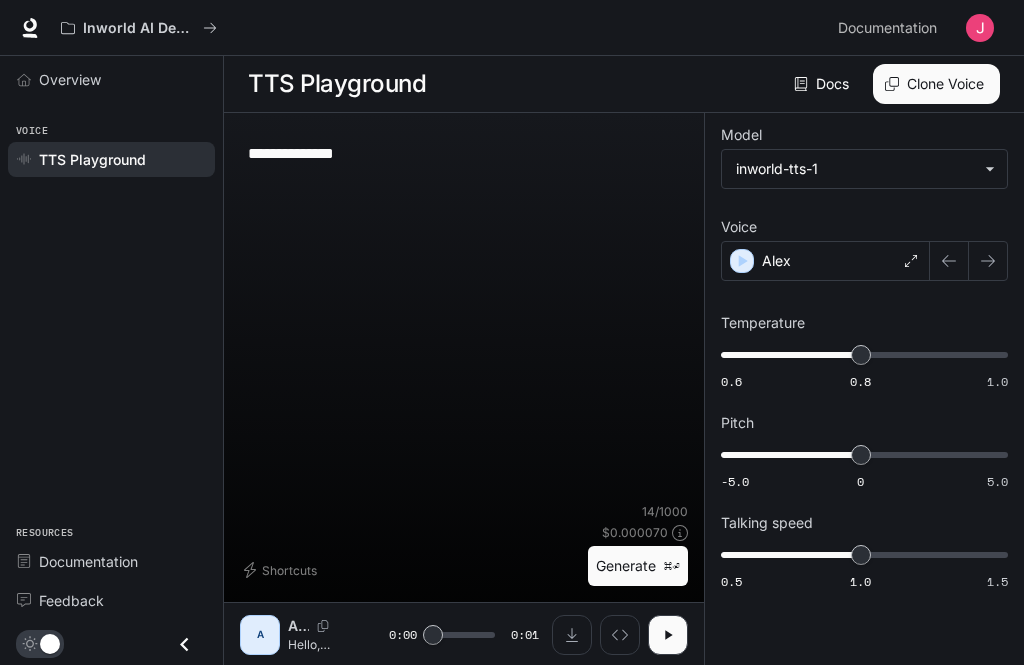 click on "Generate ⌘⏎" at bounding box center (638, 566) 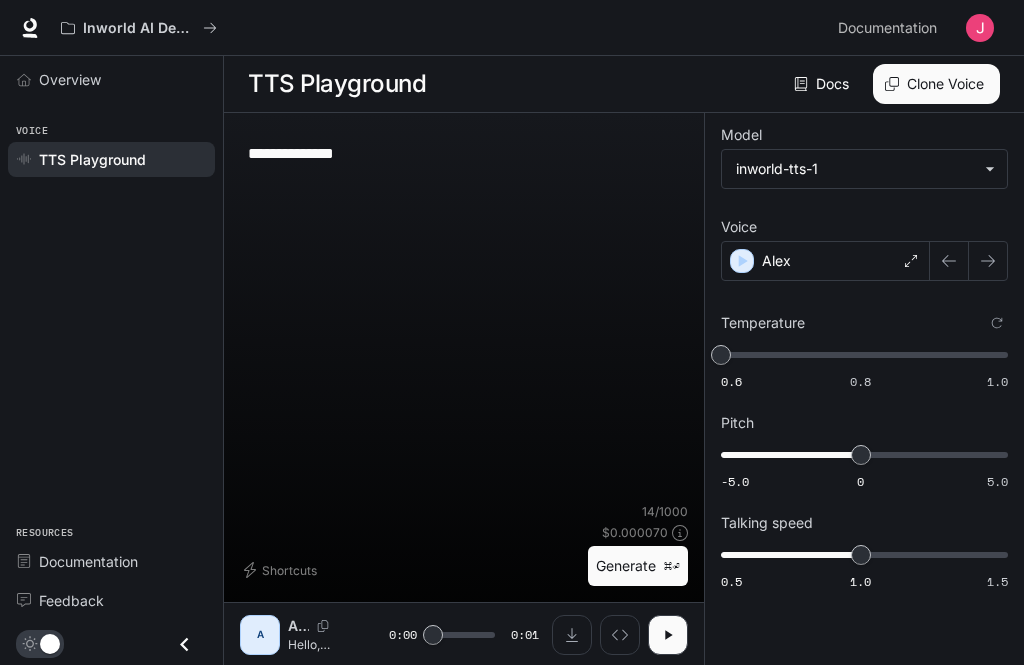 click on "⌘⏎" at bounding box center (672, 566) 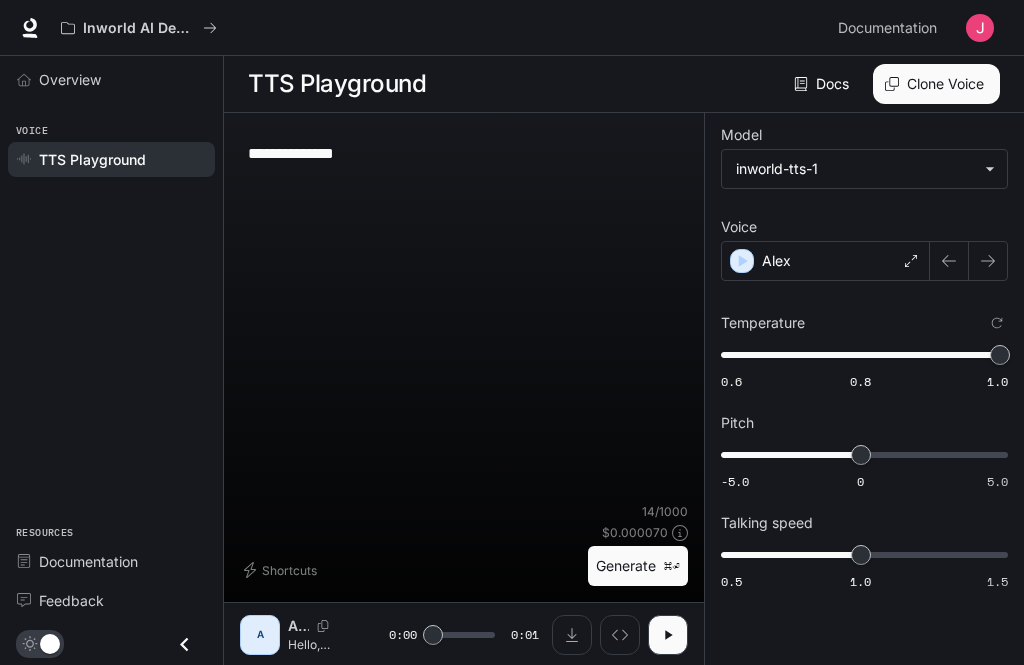click on "Generate ⌘⏎" at bounding box center [638, 566] 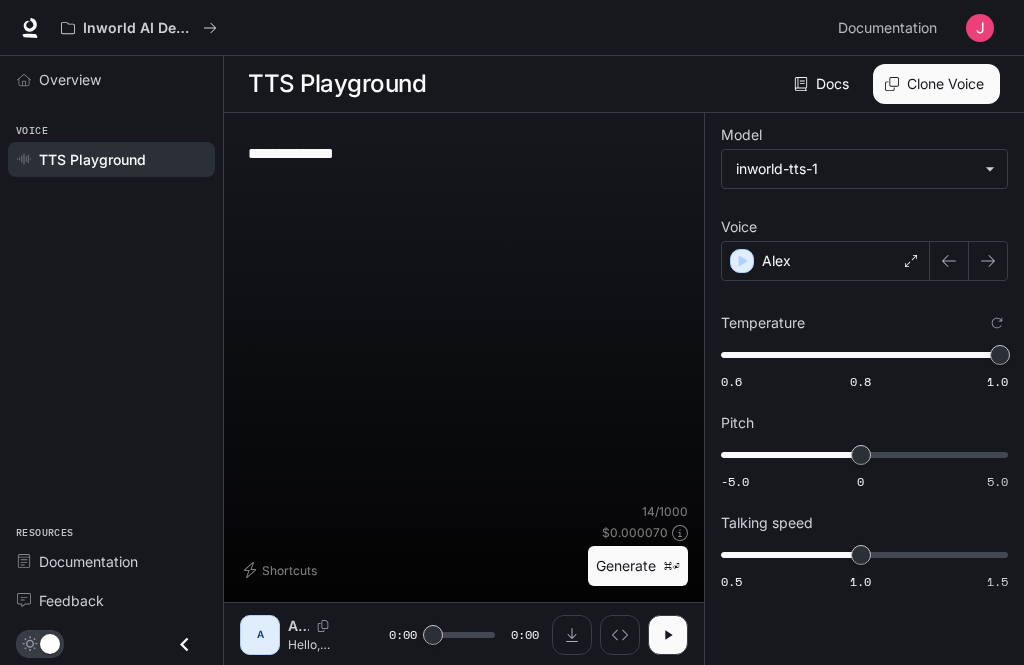 click on "⌘⏎" at bounding box center (672, 566) 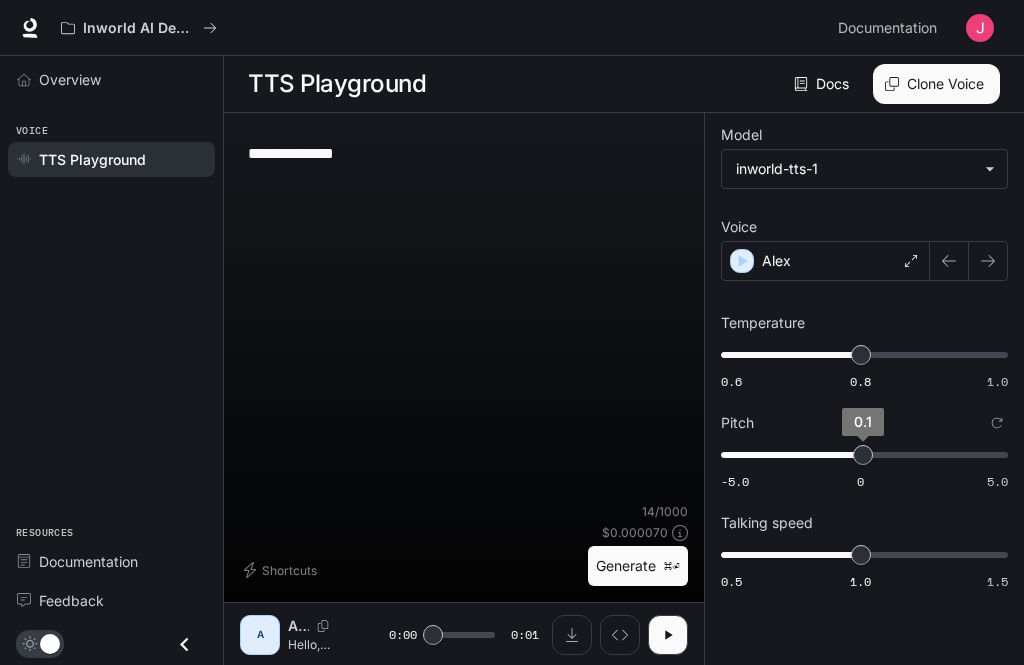 click on "**********" at bounding box center [464, 316] 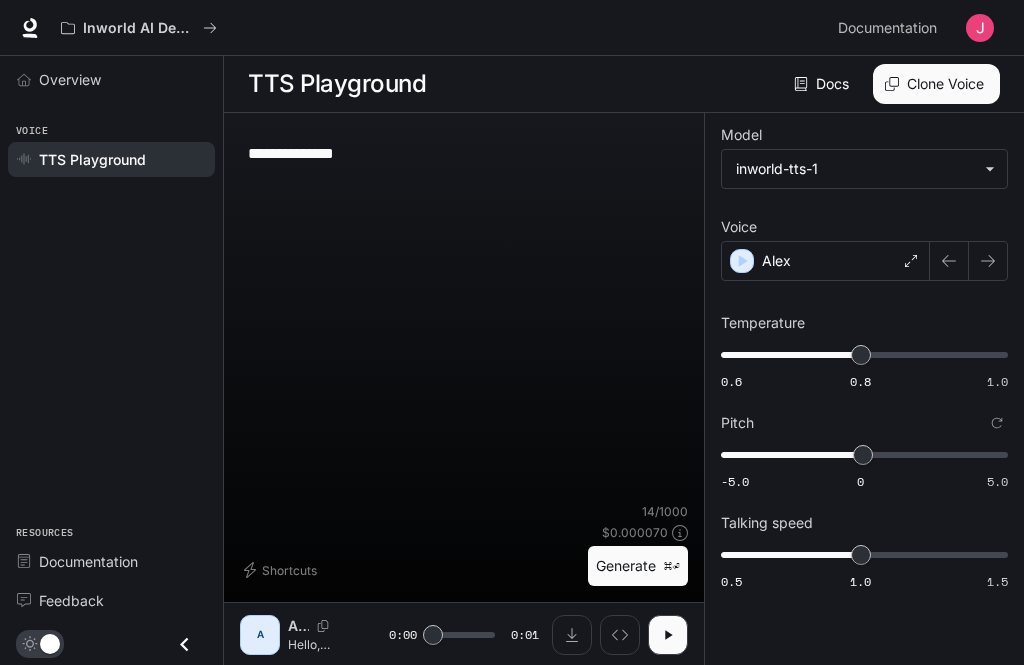 click on "**********" at bounding box center (464, 153) 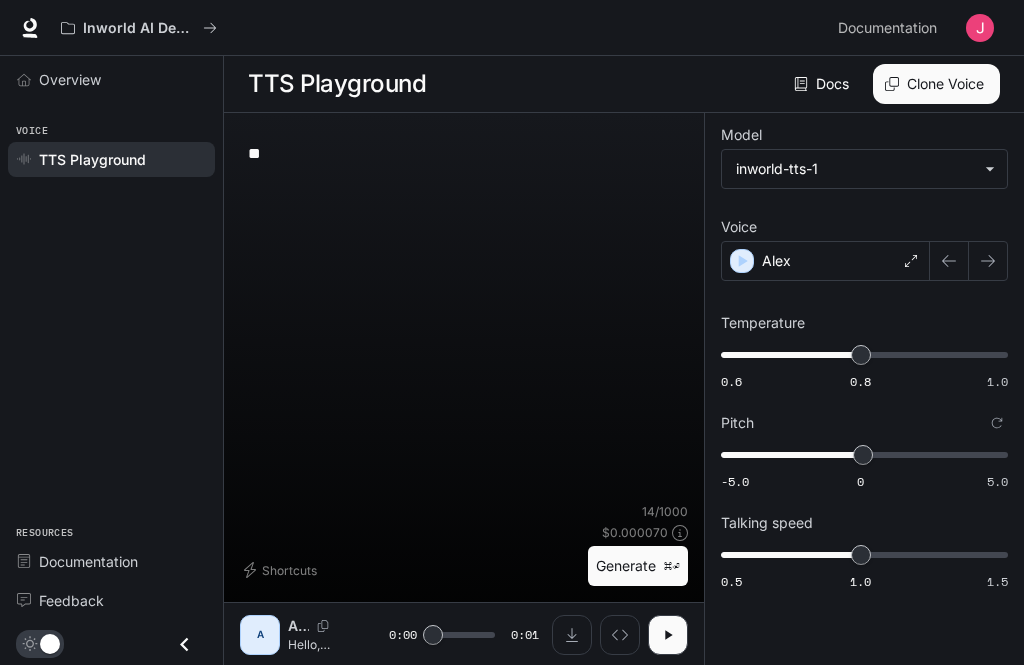 type on "*" 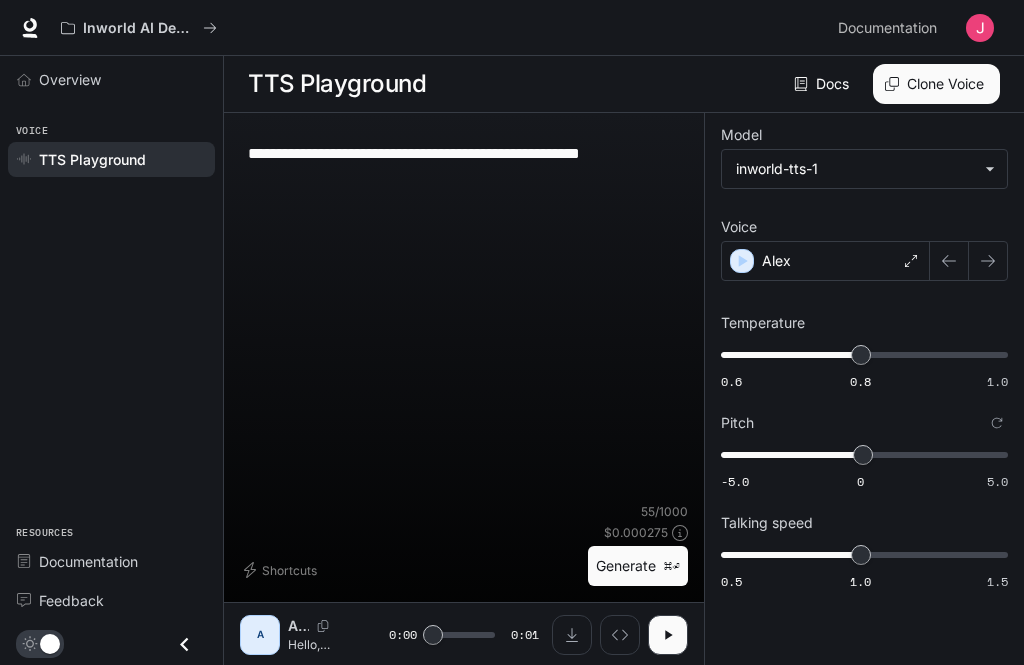 type on "**********" 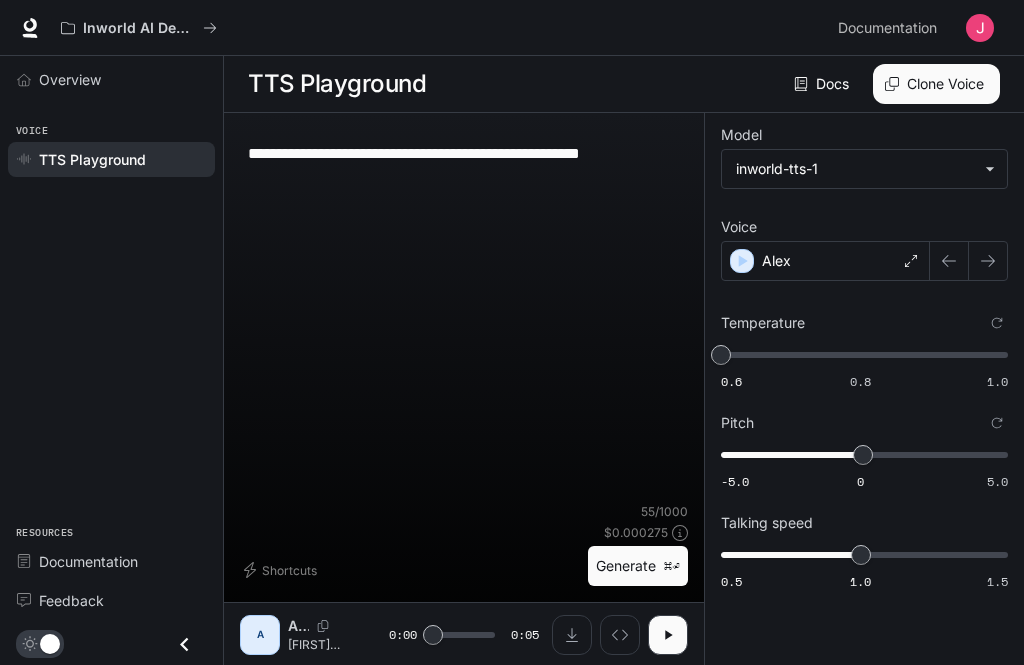 click on "Generate ⌘⏎" at bounding box center (638, 566) 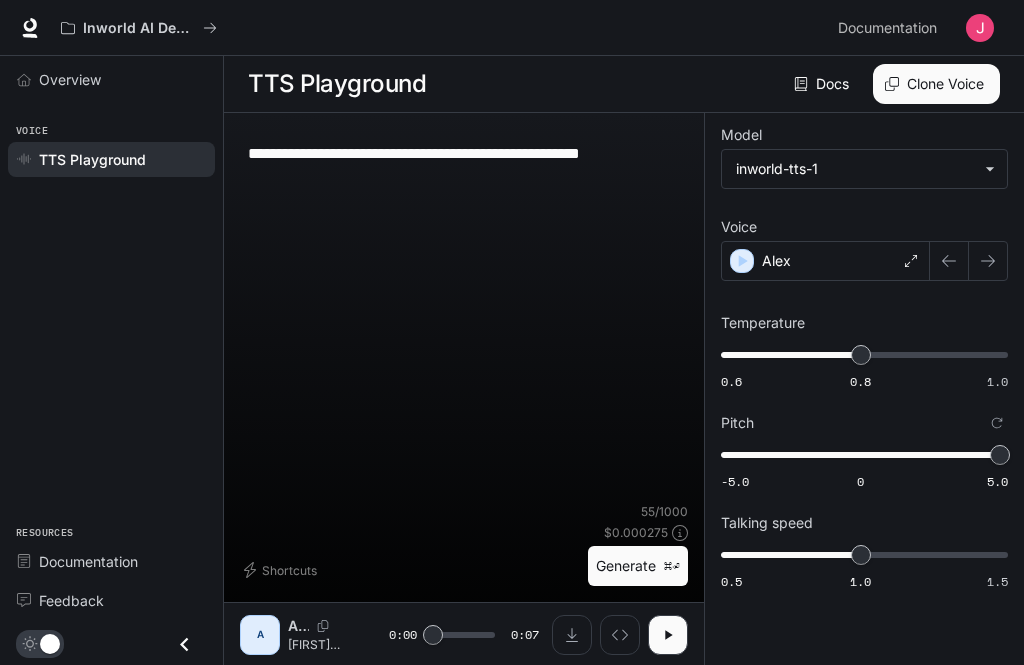 click on "Generate ⌘⏎" at bounding box center (638, 566) 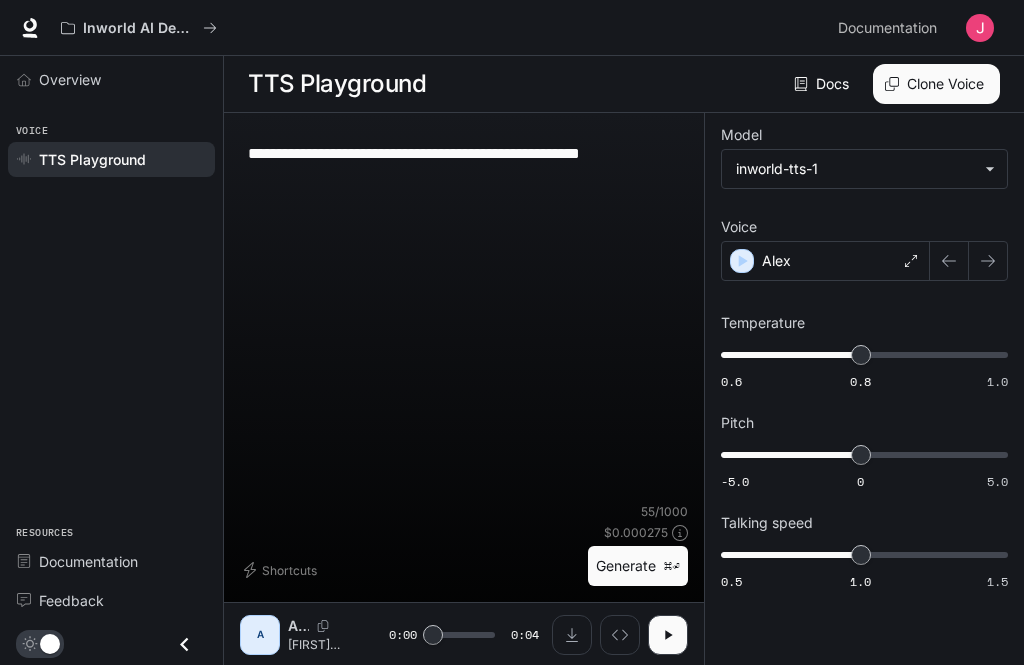 click on "**********" at bounding box center [464, 316] 